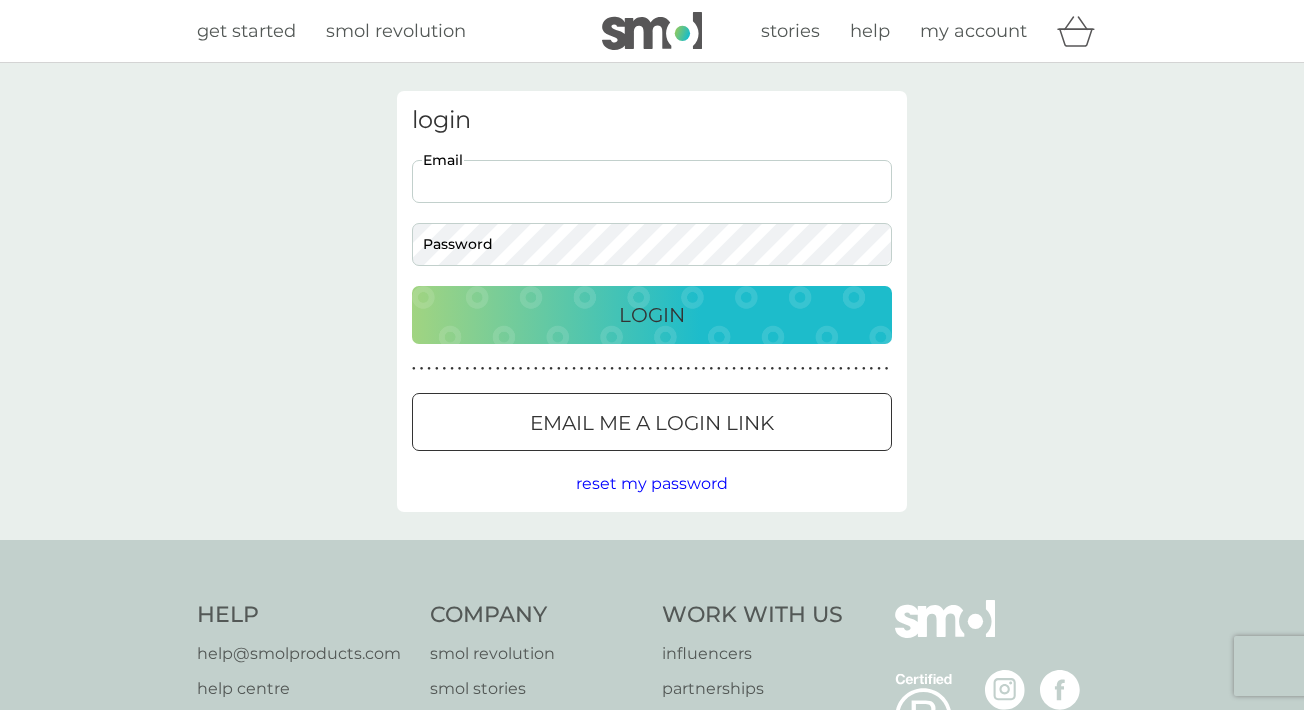 scroll, scrollTop: 0, scrollLeft: 0, axis: both 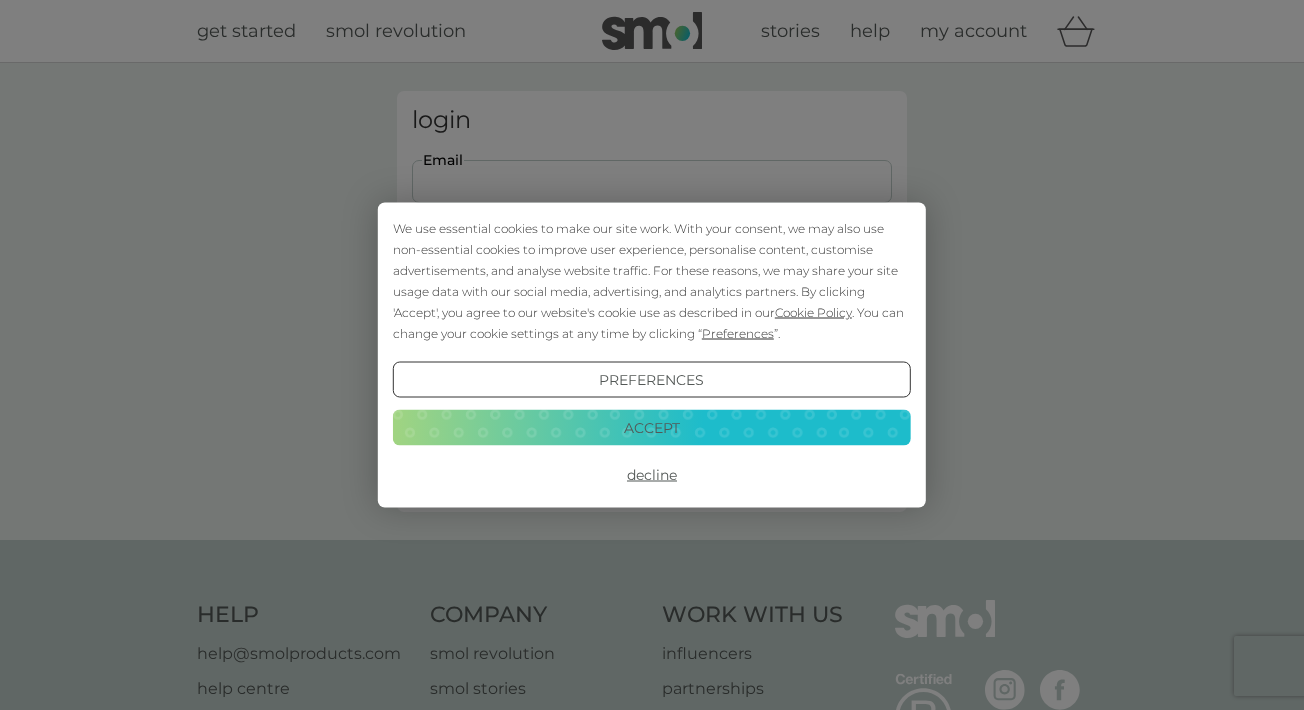type on "joshthomas1@msn.com" 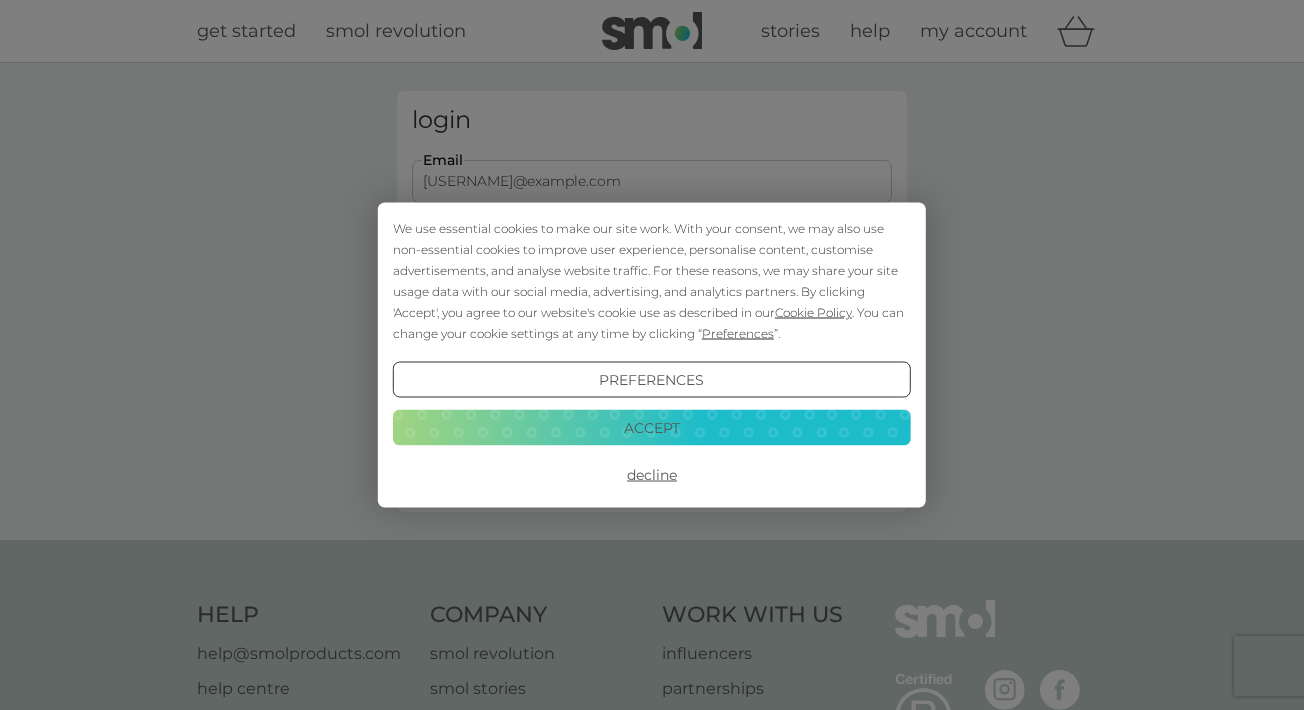 click on "Login" at bounding box center [652, 315] 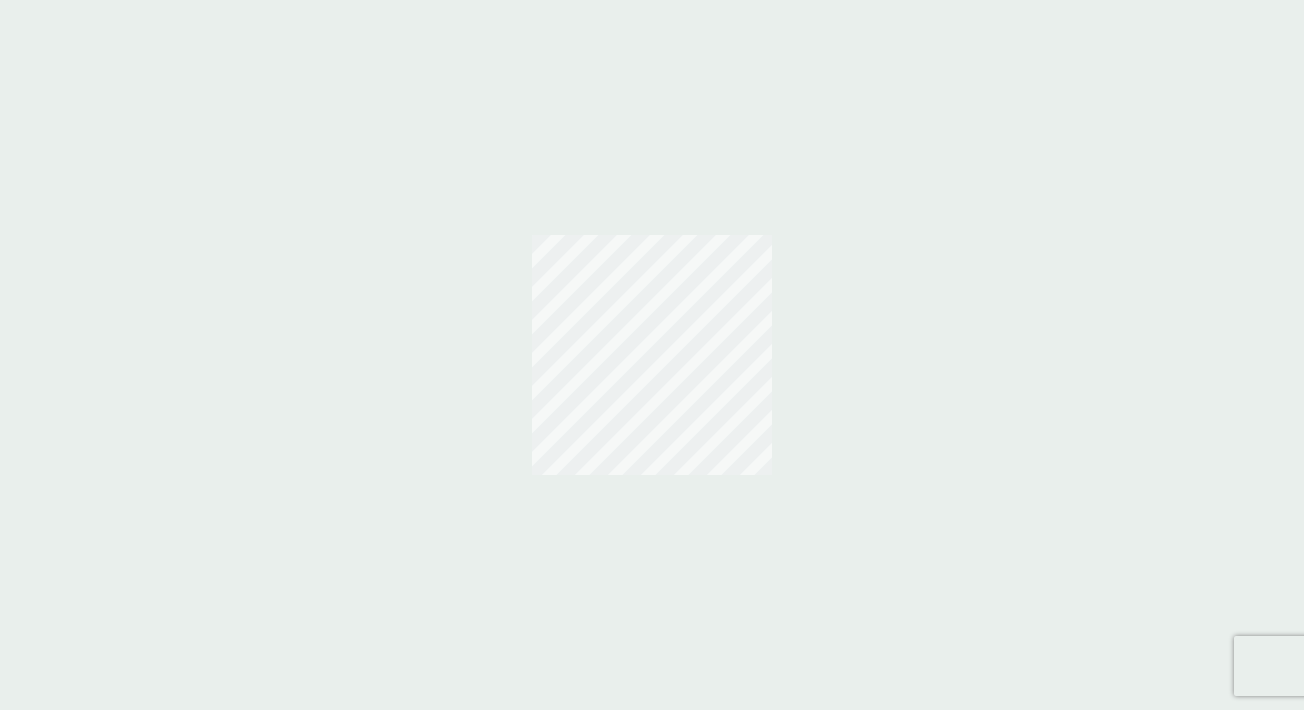 scroll, scrollTop: 0, scrollLeft: 0, axis: both 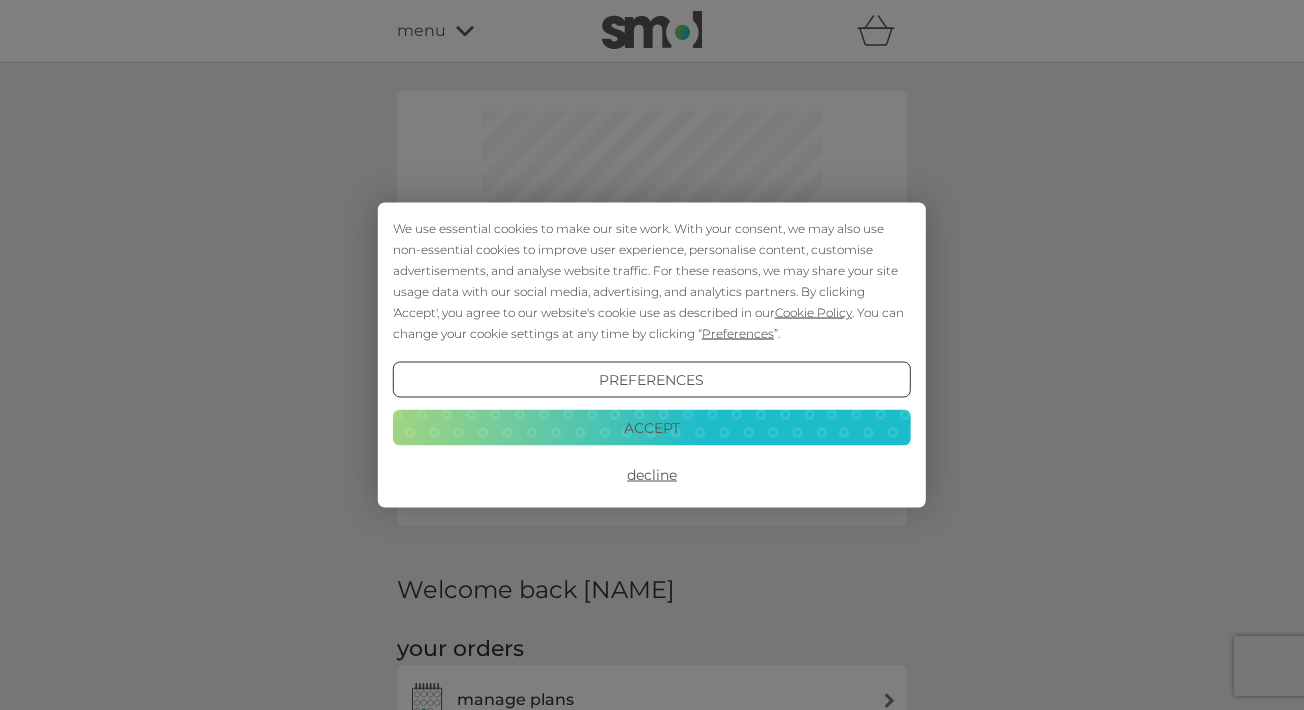click on "Accept" at bounding box center [652, 427] 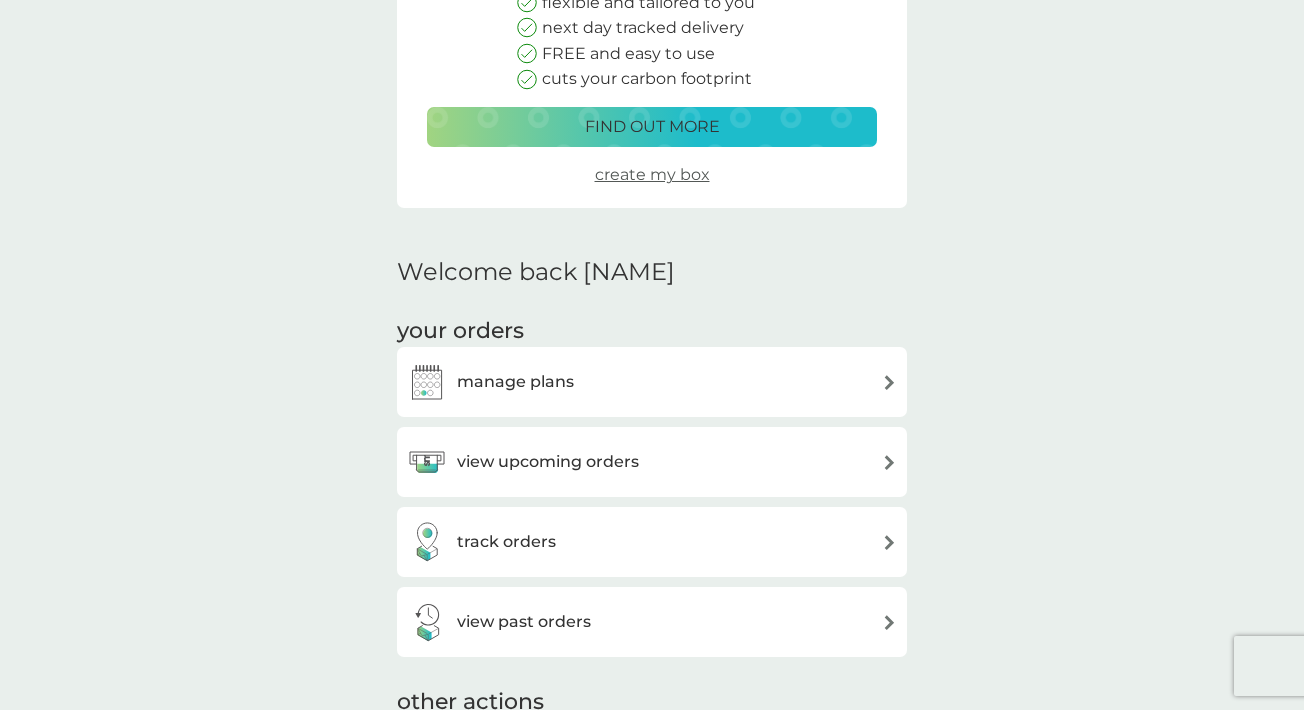 scroll, scrollTop: 319, scrollLeft: 0, axis: vertical 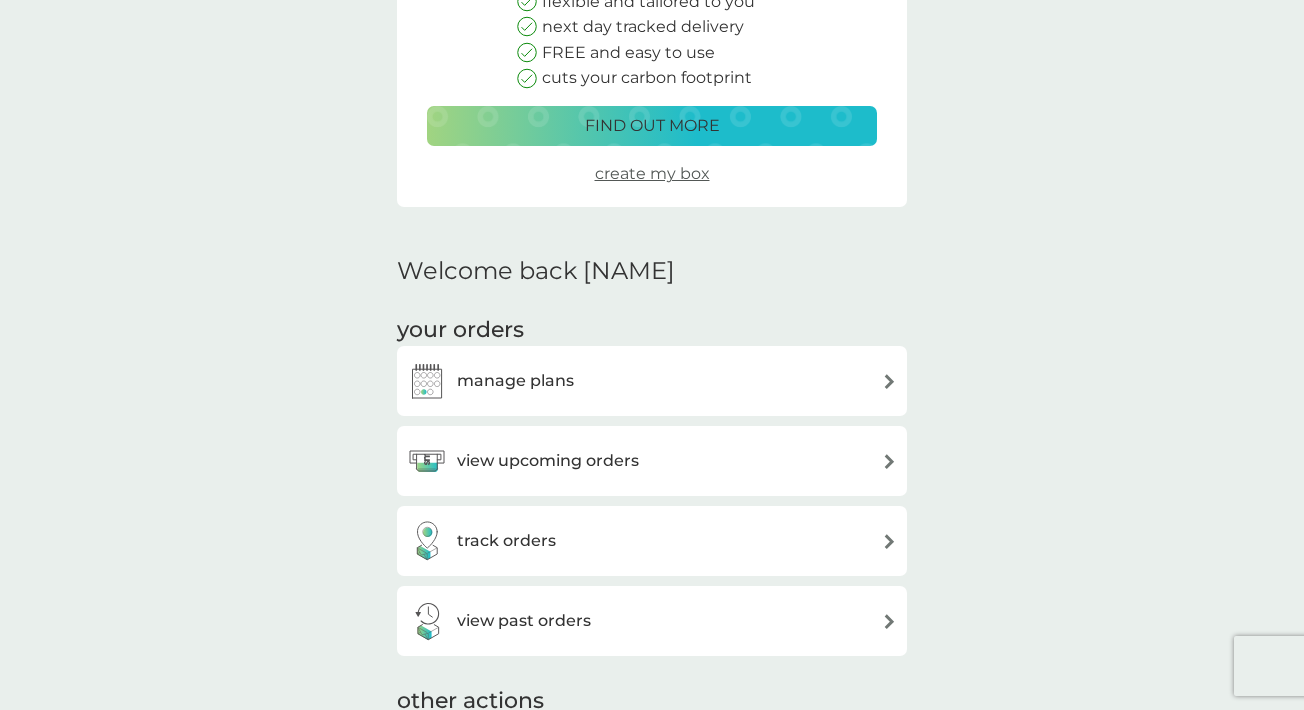 click on "track orders" at bounding box center [652, 541] 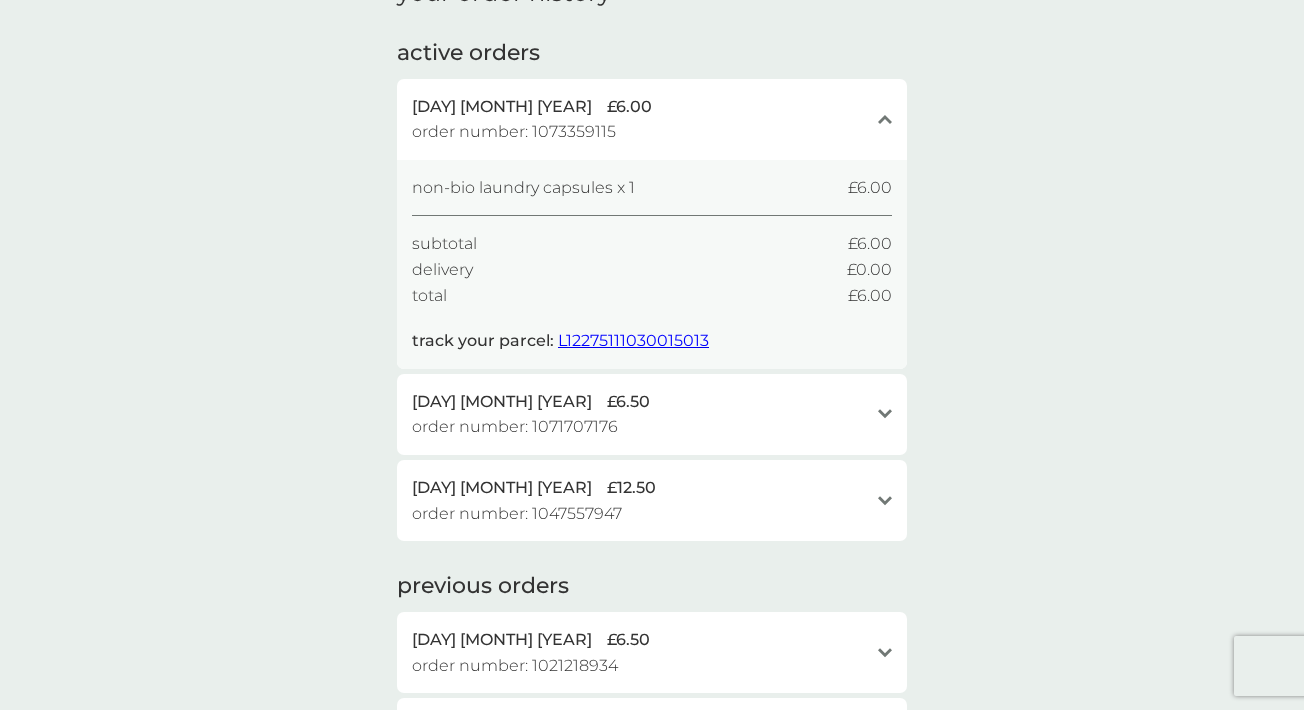 scroll, scrollTop: 113, scrollLeft: 0, axis: vertical 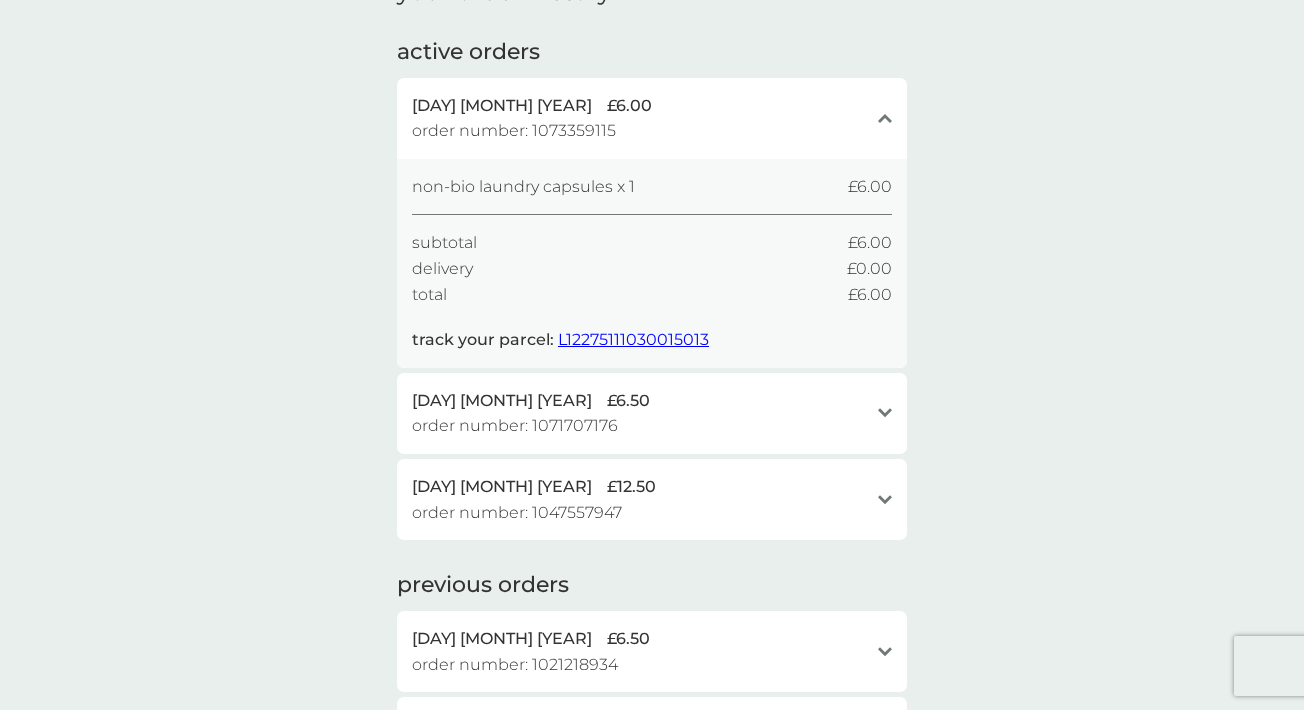 click on "[DAY] [MONTH] [YEAR] £6.50 order number:   1071707176" at bounding box center (640, 413) 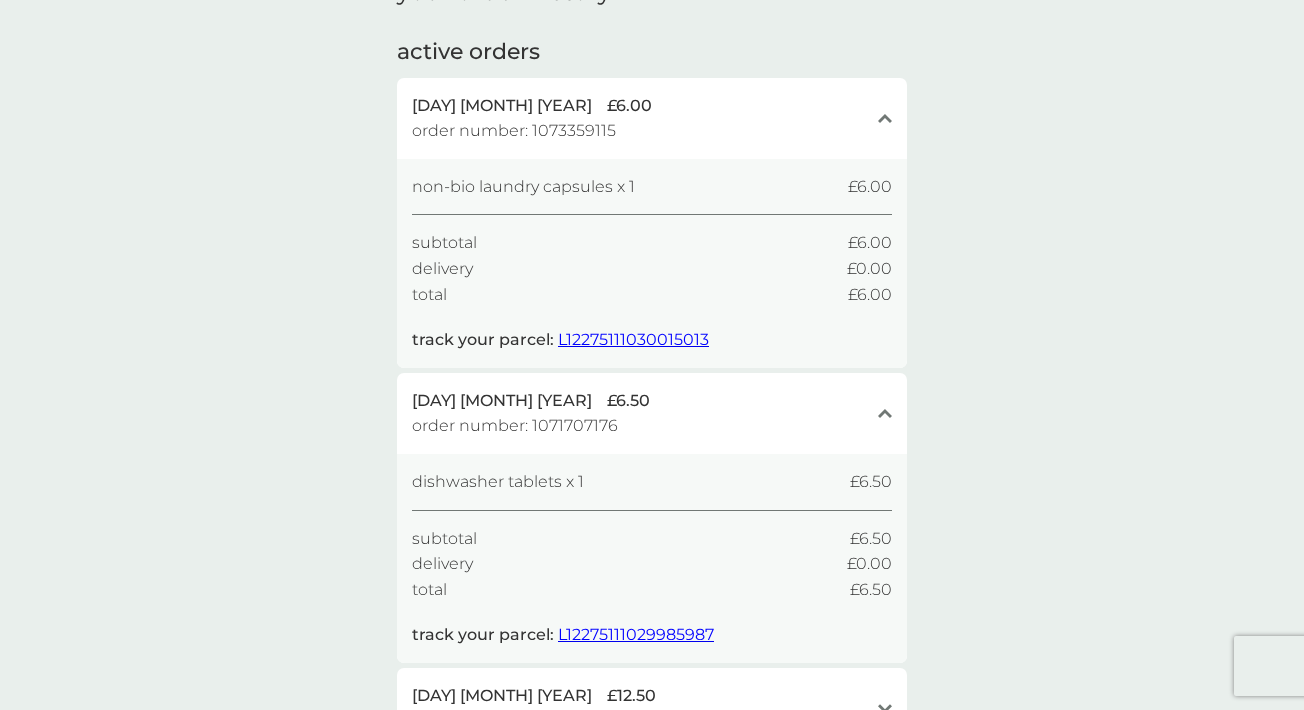click on "L12275111029985987" at bounding box center [636, 634] 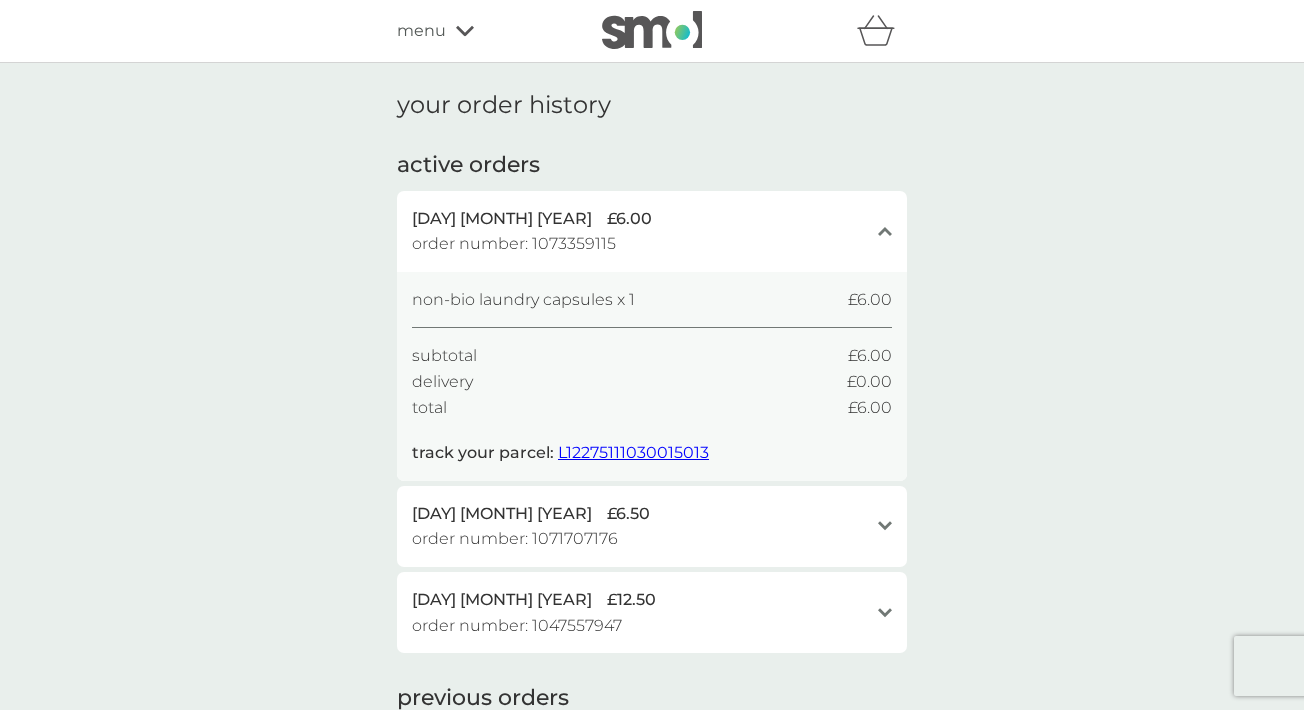 scroll, scrollTop: 0, scrollLeft: 0, axis: both 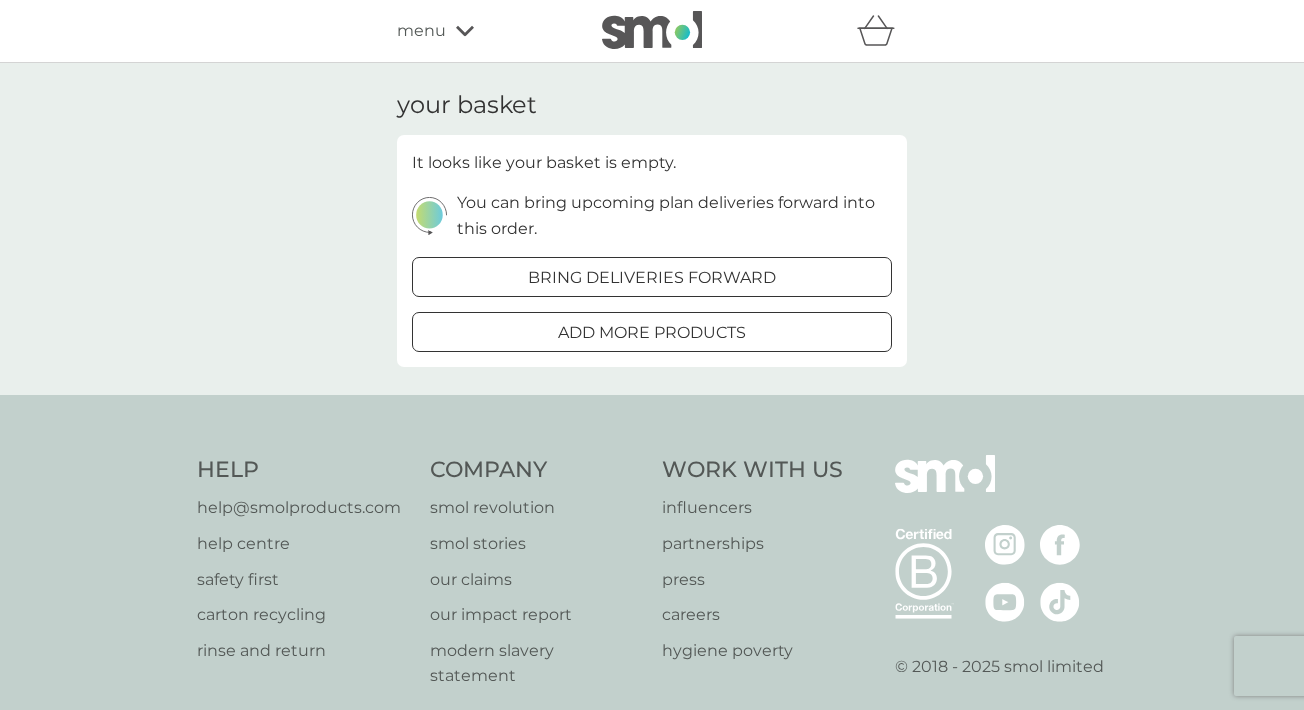 click on "menu" at bounding box center (421, 31) 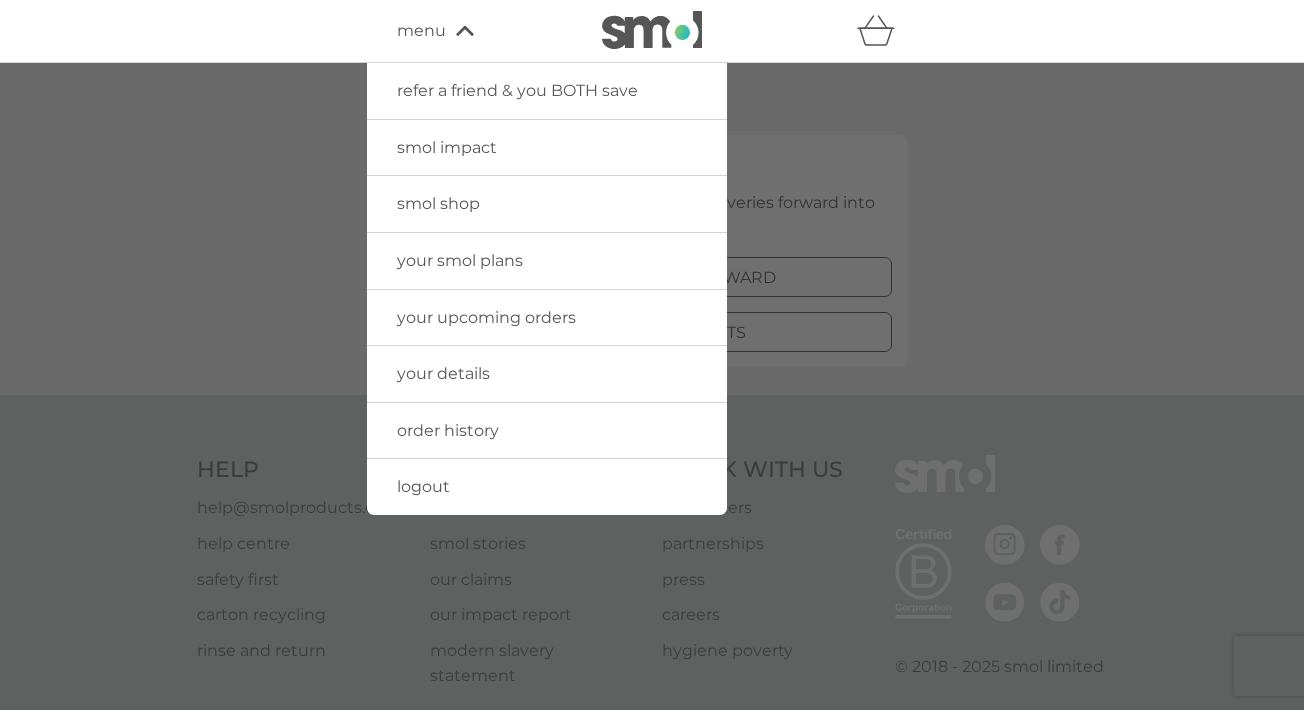 click on "refer a friend & you BOTH save smol impact smol shop your smol plans your upcoming orders your details order history logout menu" at bounding box center [652, 31] 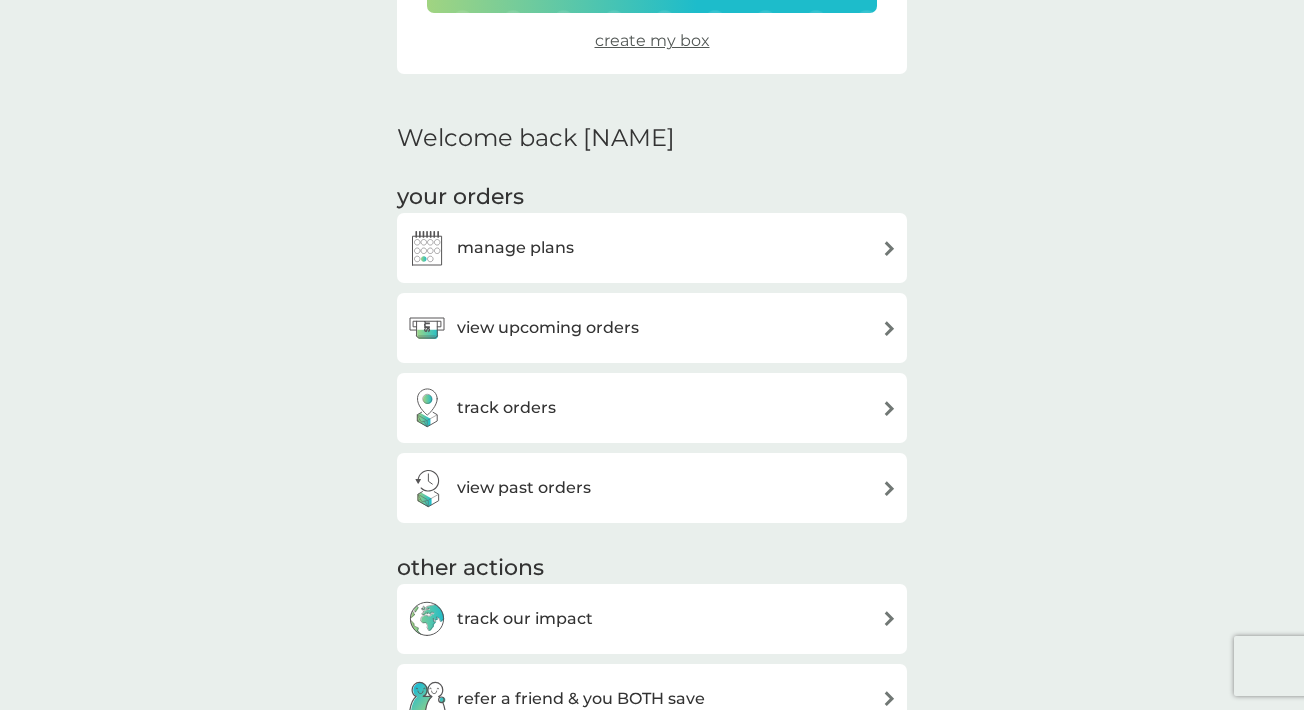 scroll, scrollTop: 458, scrollLeft: 0, axis: vertical 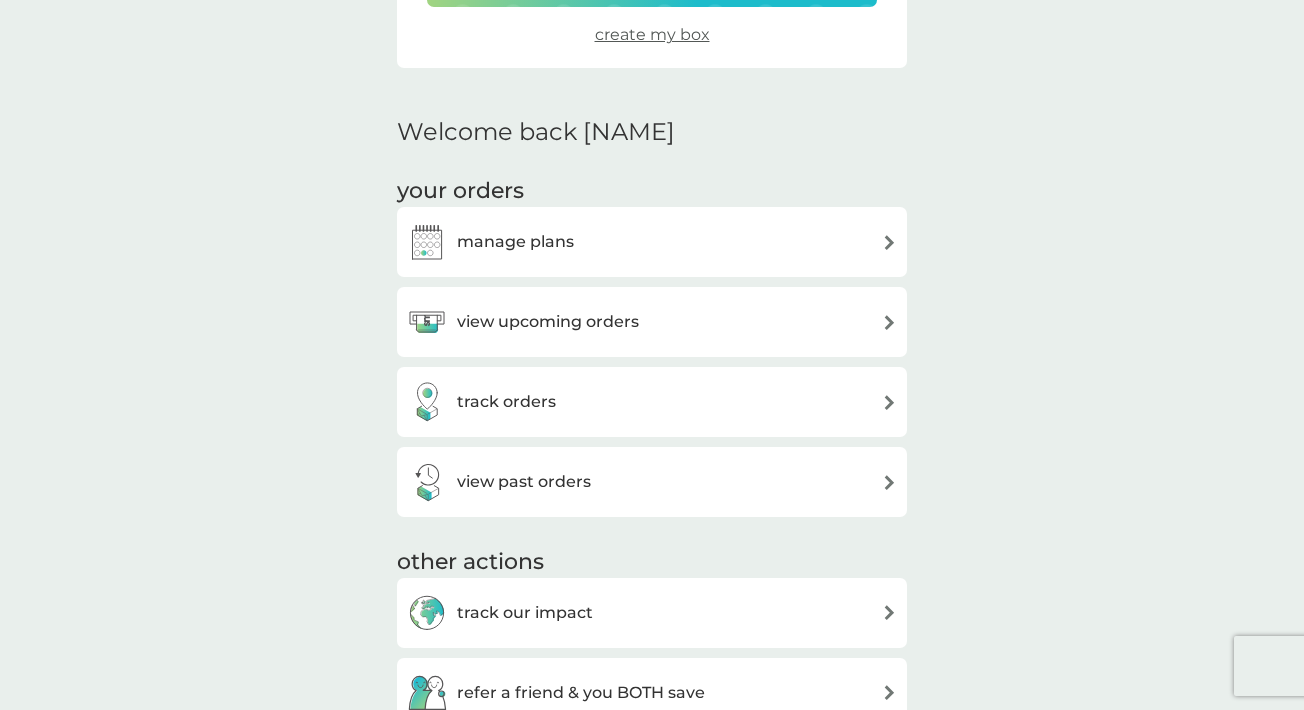 click on "manage plans" at bounding box center (652, 242) 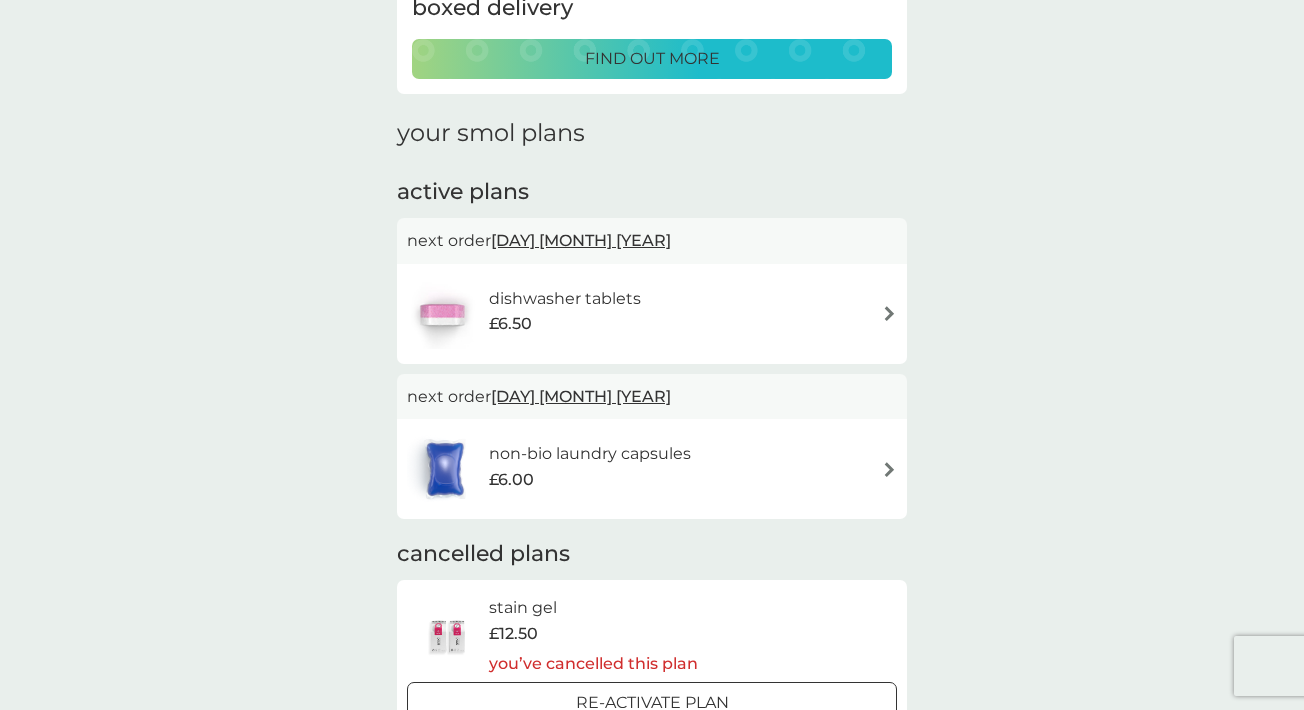scroll, scrollTop: 131, scrollLeft: 0, axis: vertical 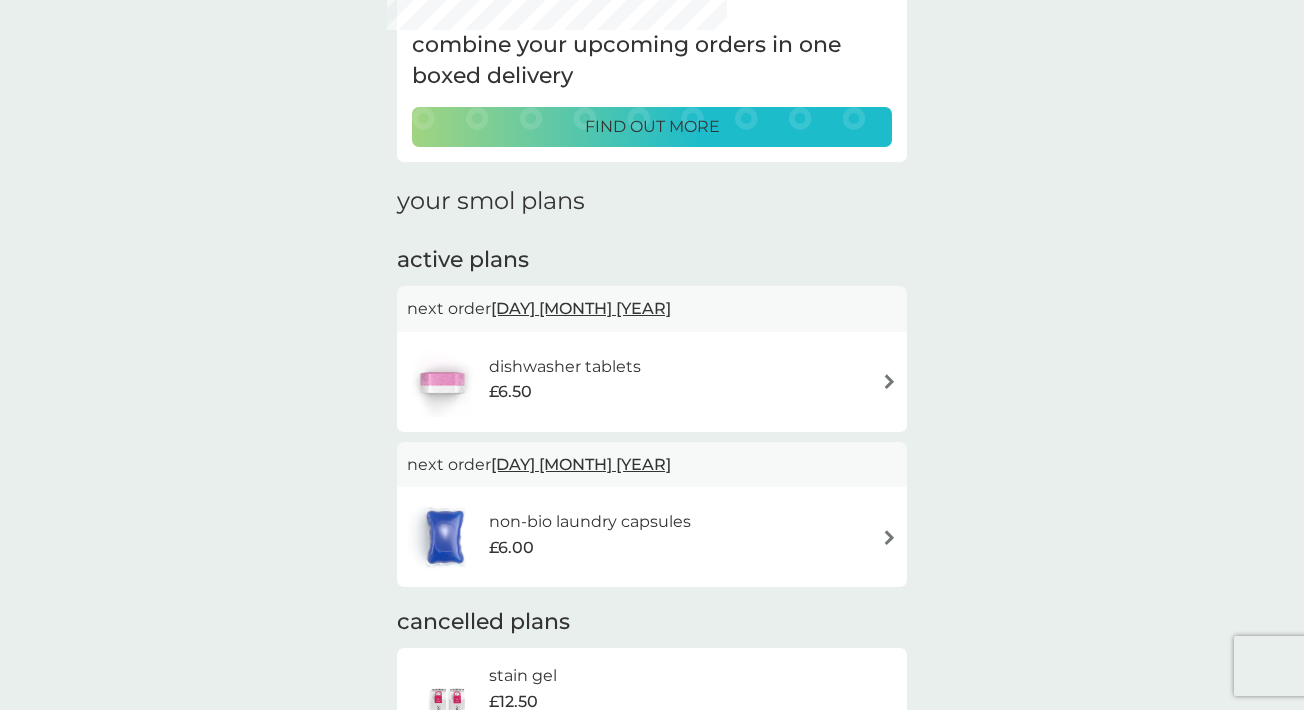 click on "non-bio laundry capsules £6.00" at bounding box center [652, 537] 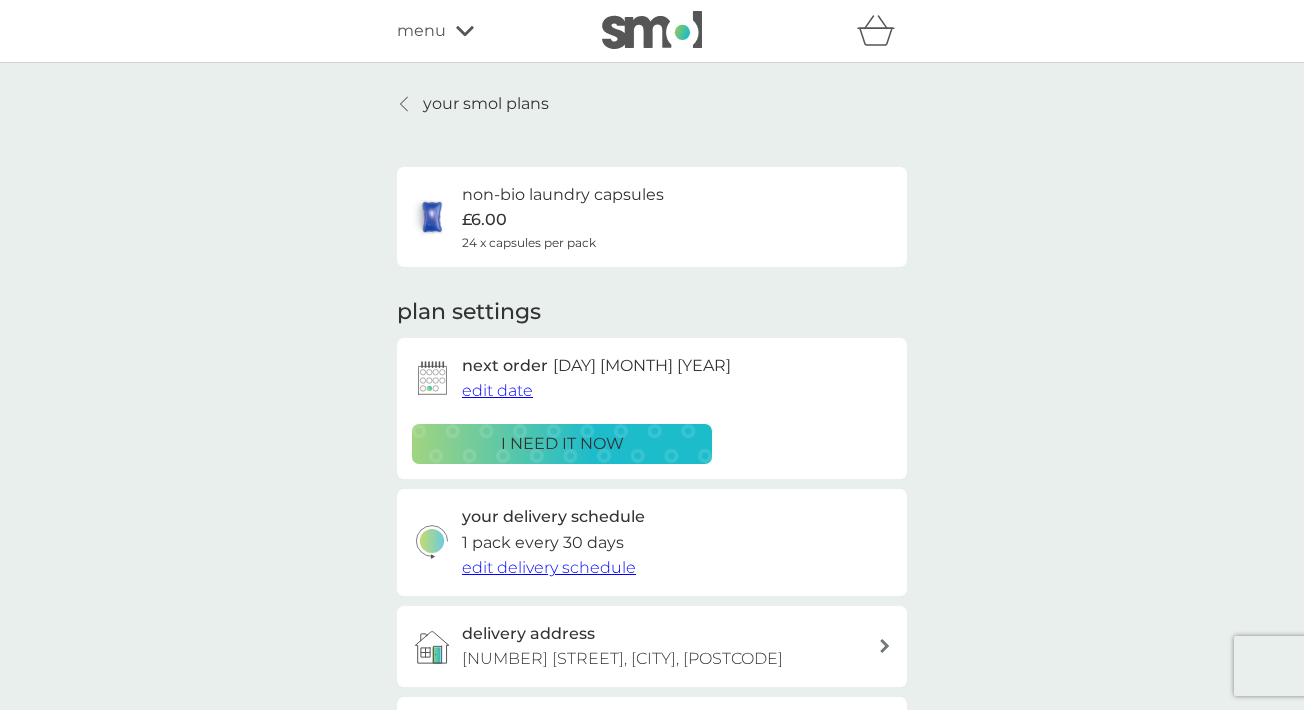 click on "edit delivery schedule" at bounding box center (549, 567) 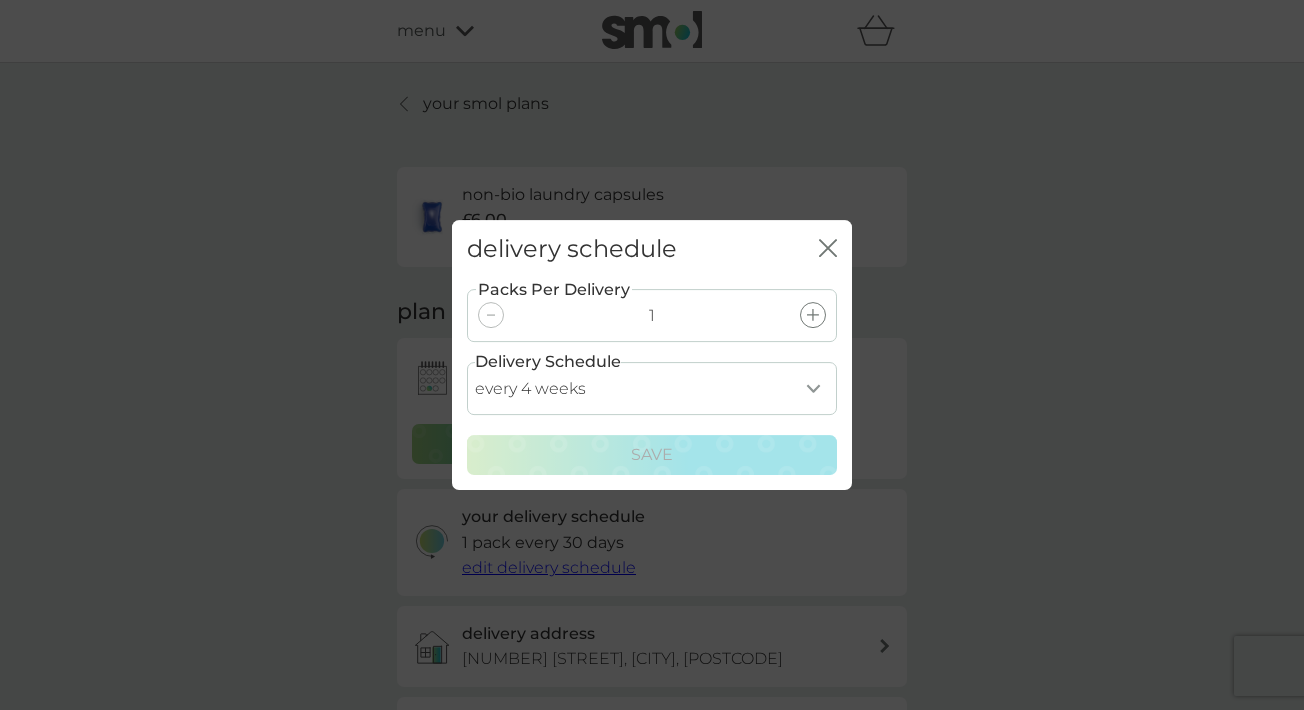 select on "21" 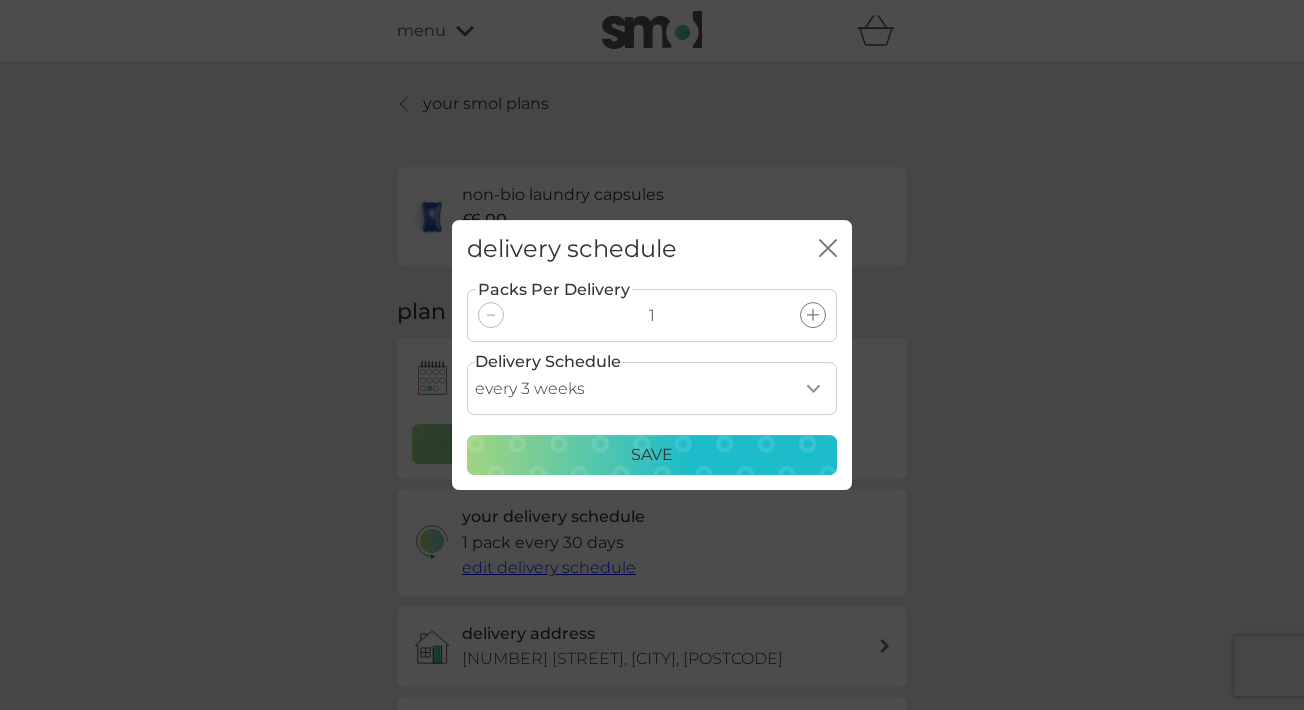 click on "Save" at bounding box center [652, 455] 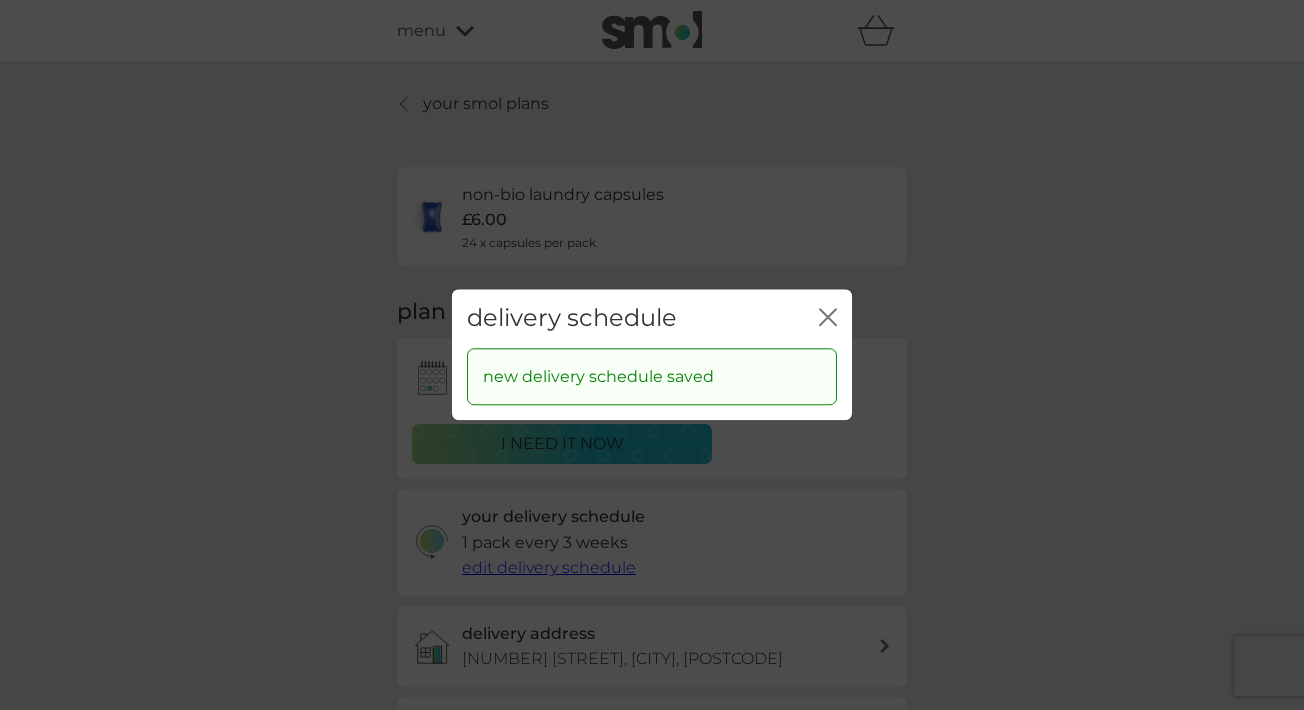 click on "delivery schedule close new delivery schedule saved" at bounding box center [652, 355] 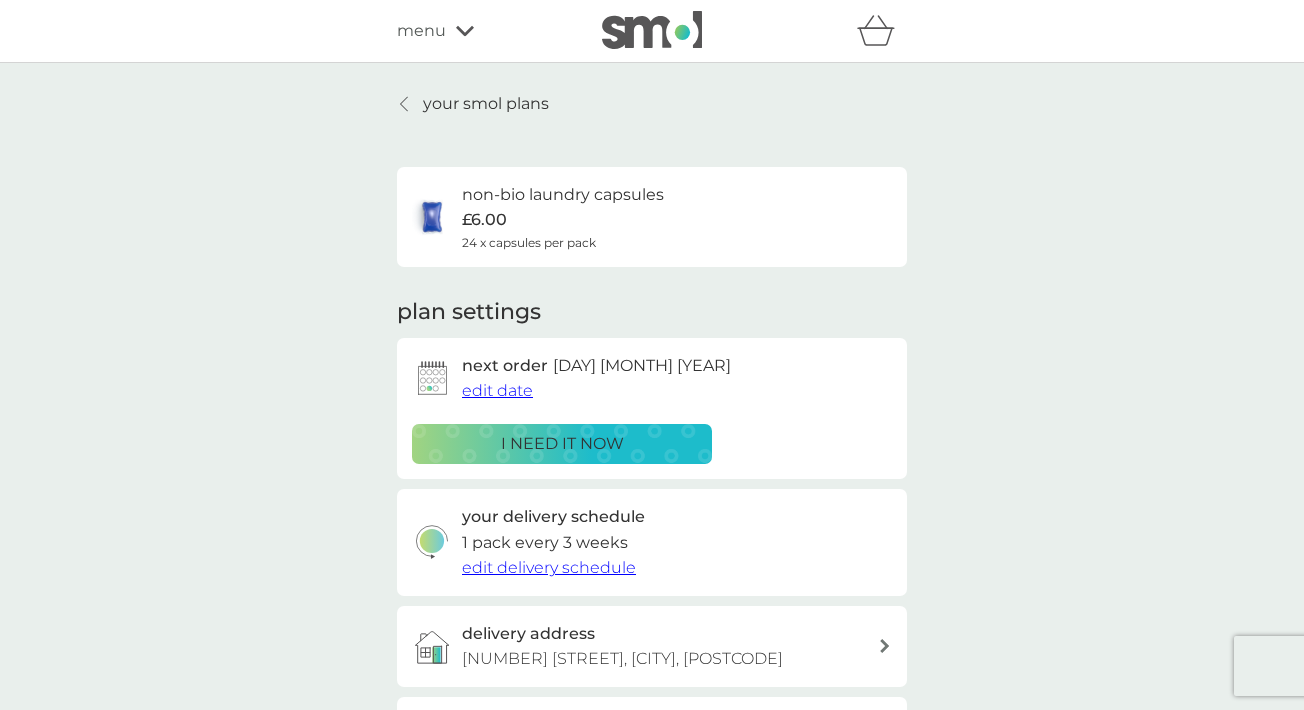 click on "your smol plans" at bounding box center (486, 104) 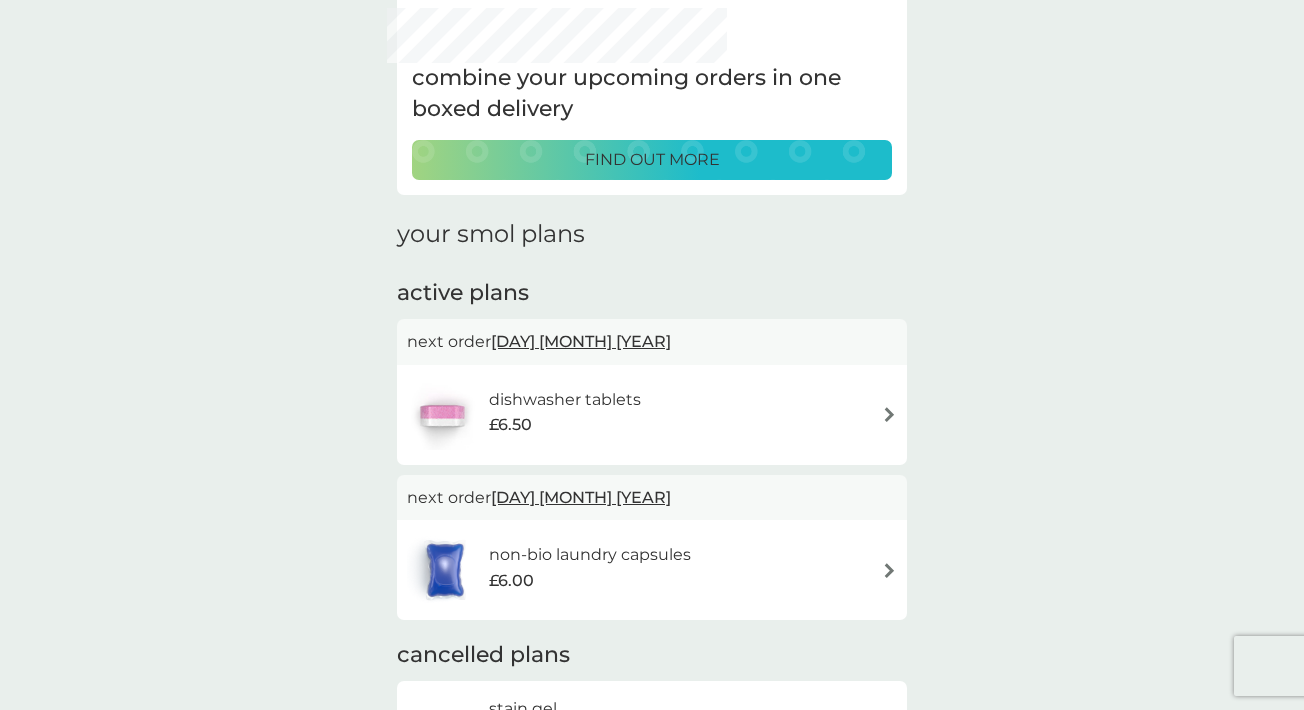 scroll, scrollTop: 145, scrollLeft: 0, axis: vertical 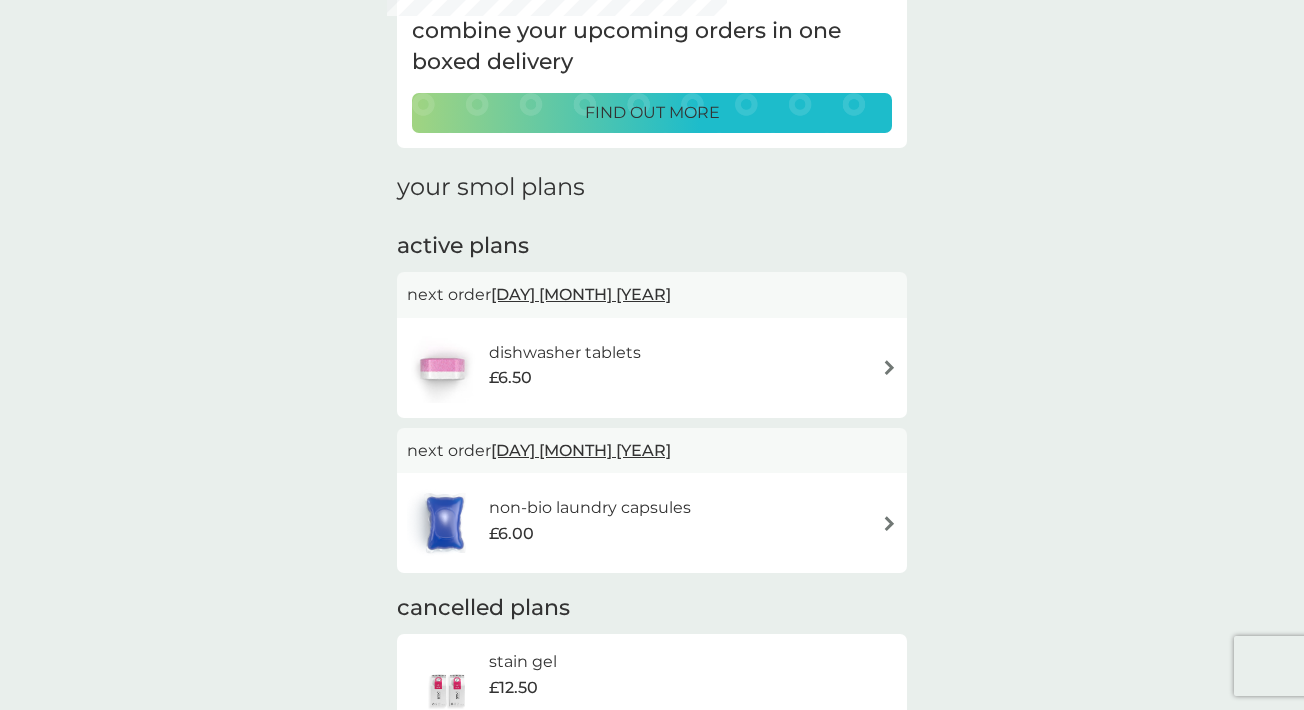 click on "non-bio laundry capsules" at bounding box center (590, 508) 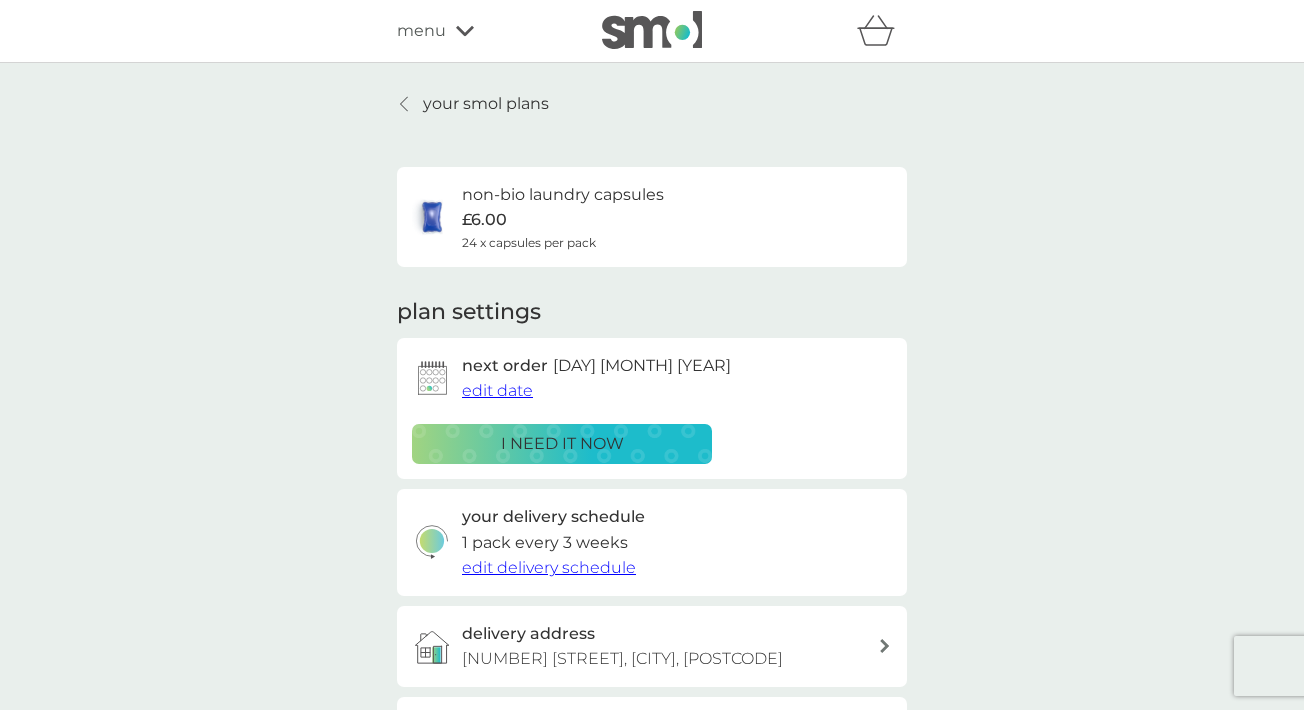scroll, scrollTop: 0, scrollLeft: 0, axis: both 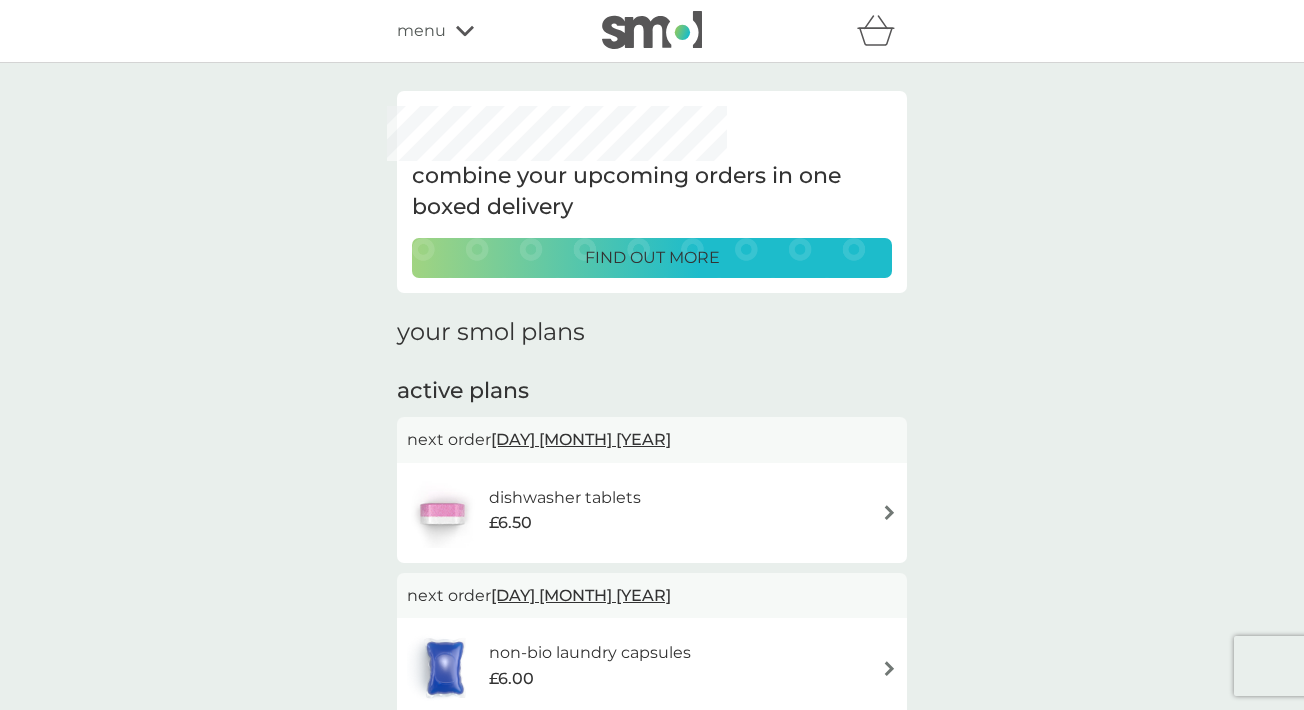 click on "dishwasher tablets" at bounding box center (565, 498) 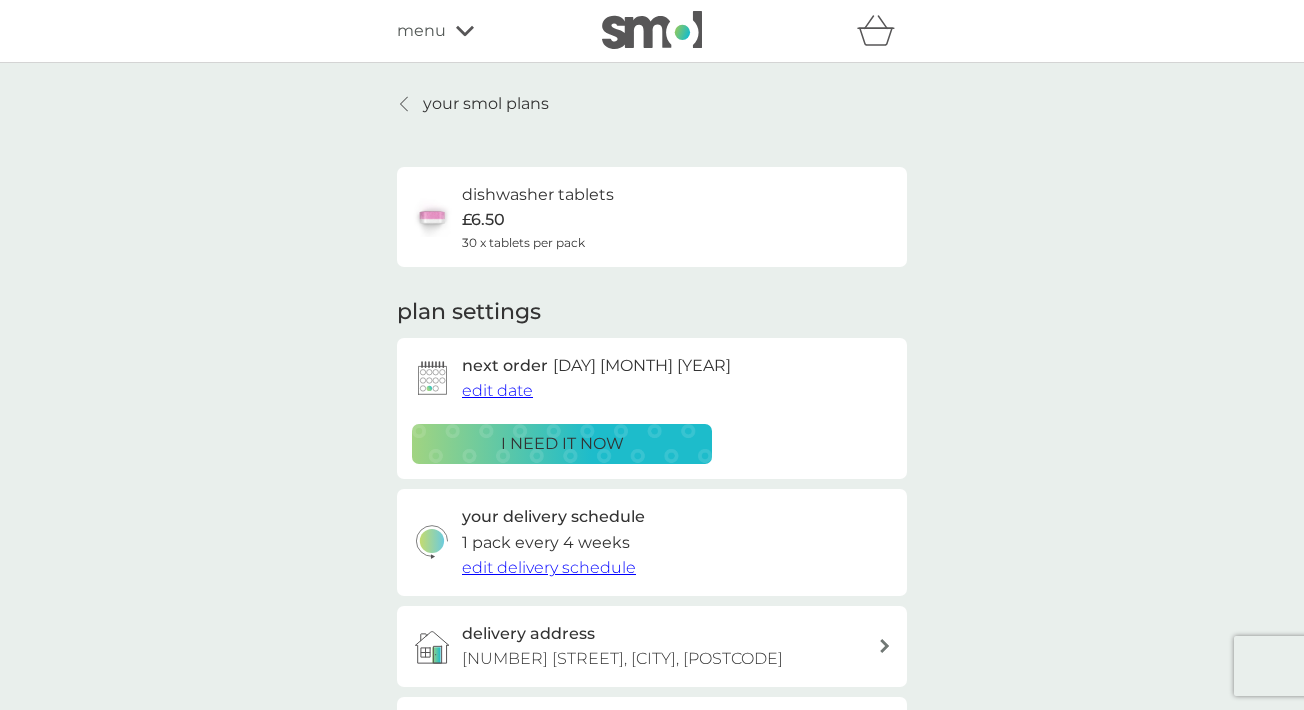 click on "edit delivery schedule" at bounding box center (549, 567) 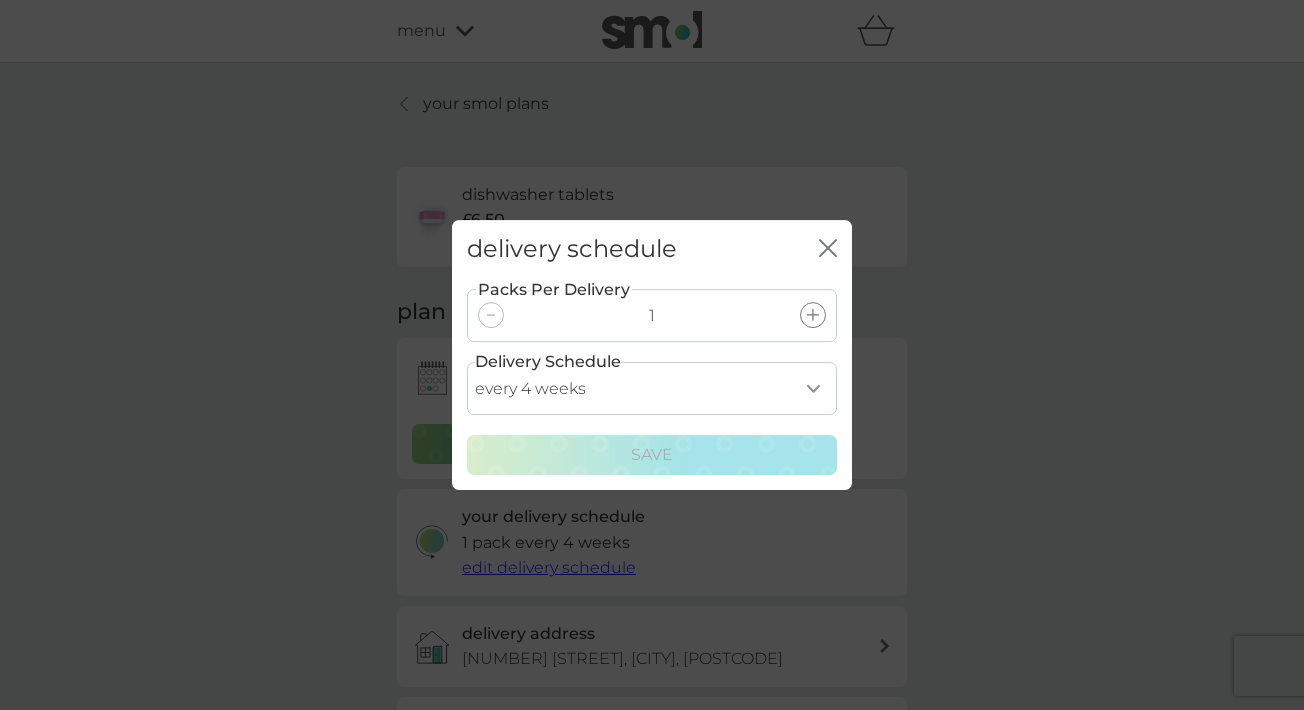 select on "21" 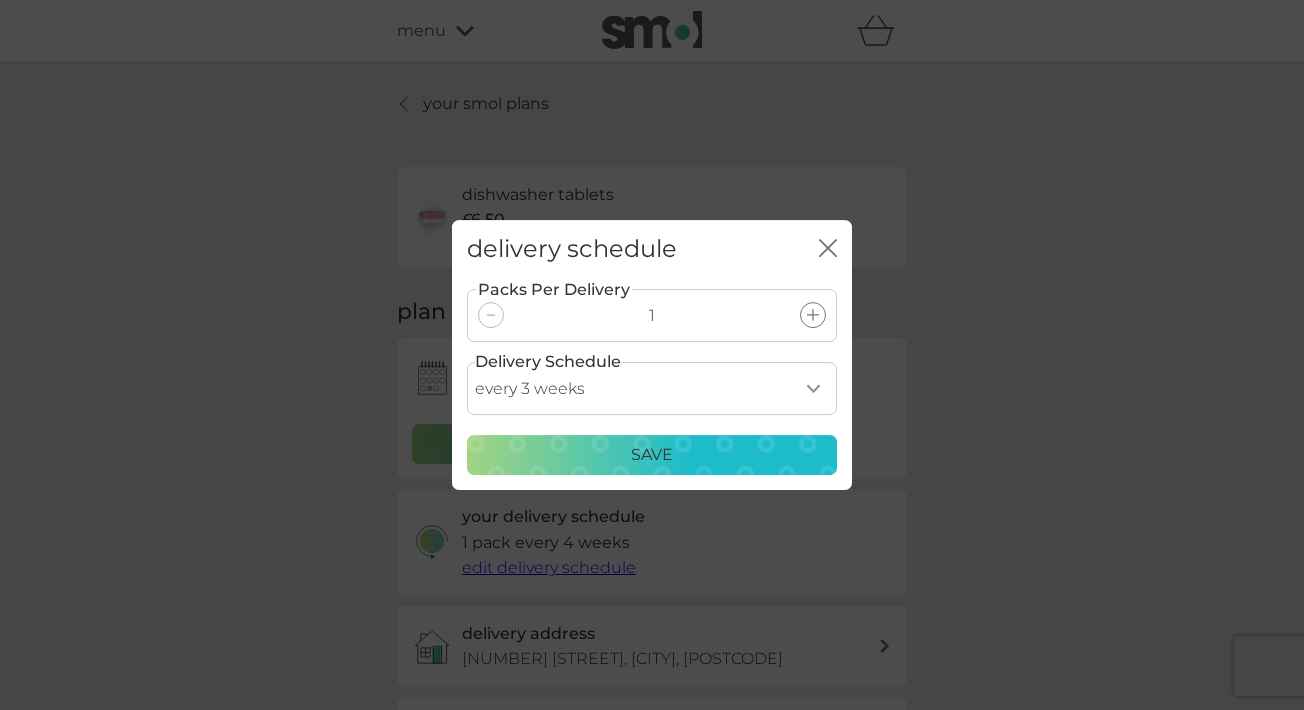 click on "Save" at bounding box center [652, 455] 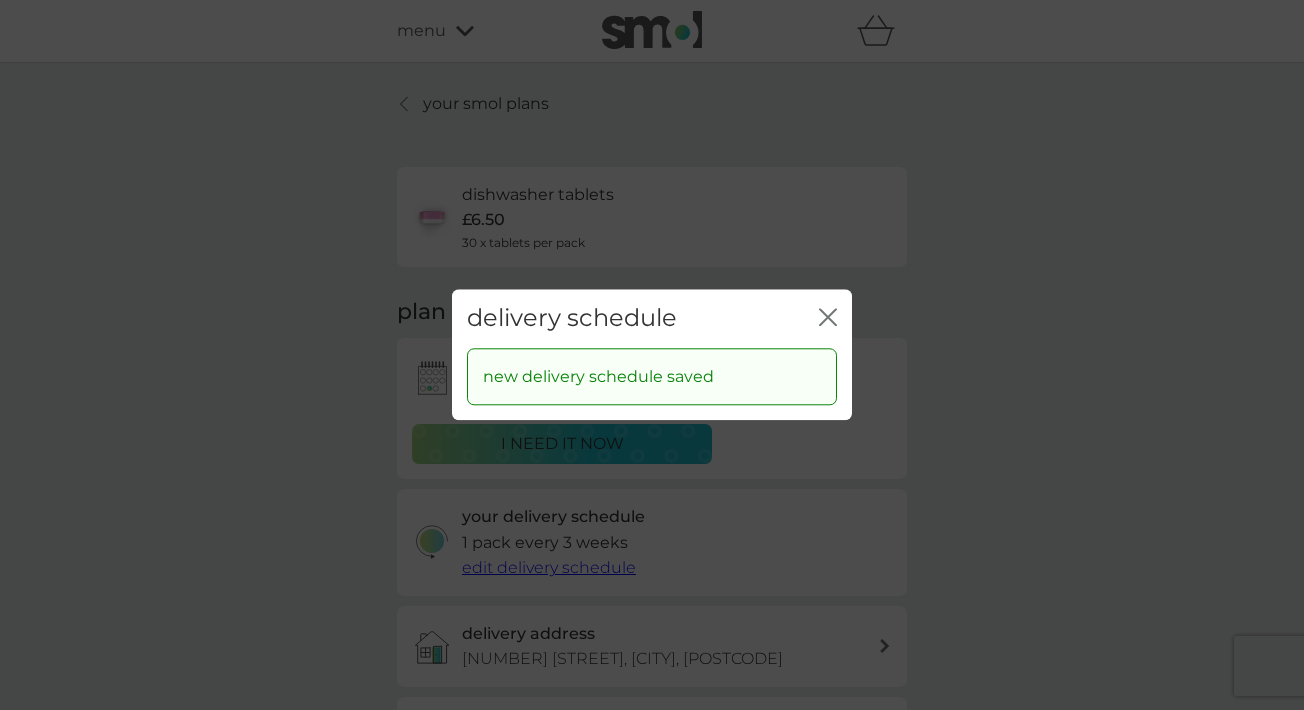 click on "delivery schedule close new delivery schedule saved" at bounding box center [652, 355] 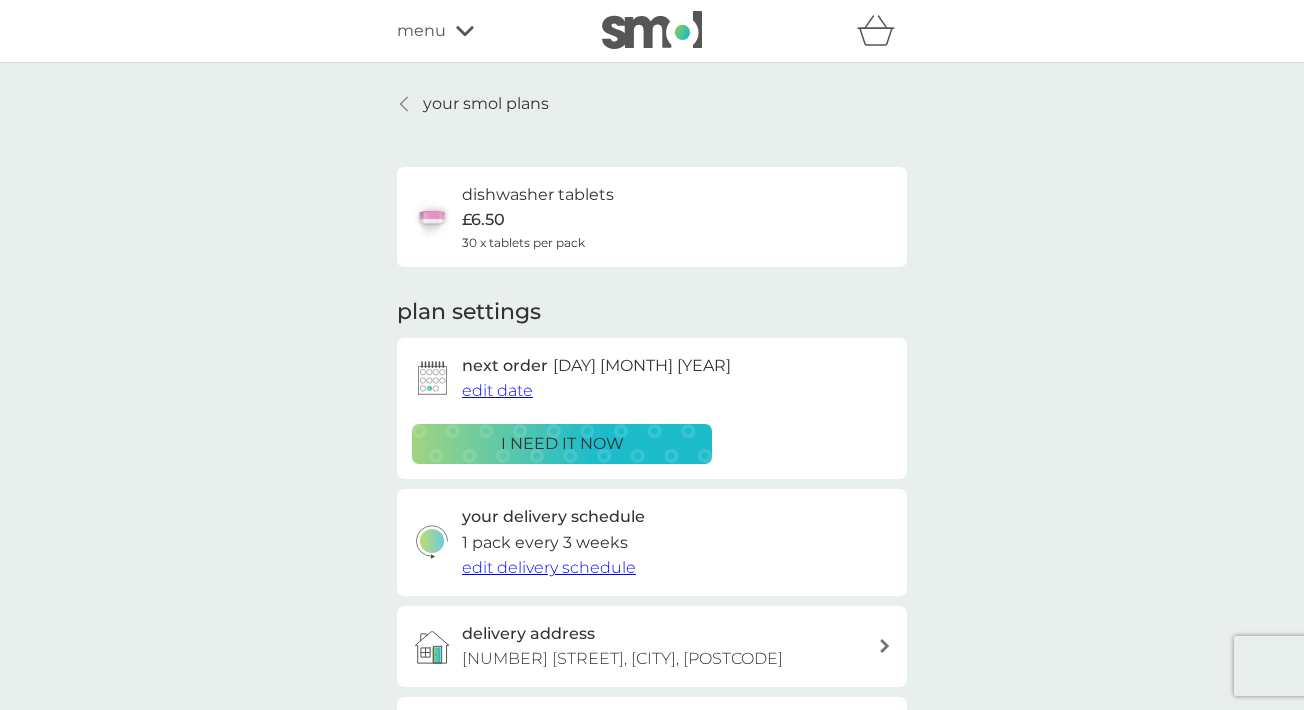 click on "edit delivery schedule" at bounding box center (549, 567) 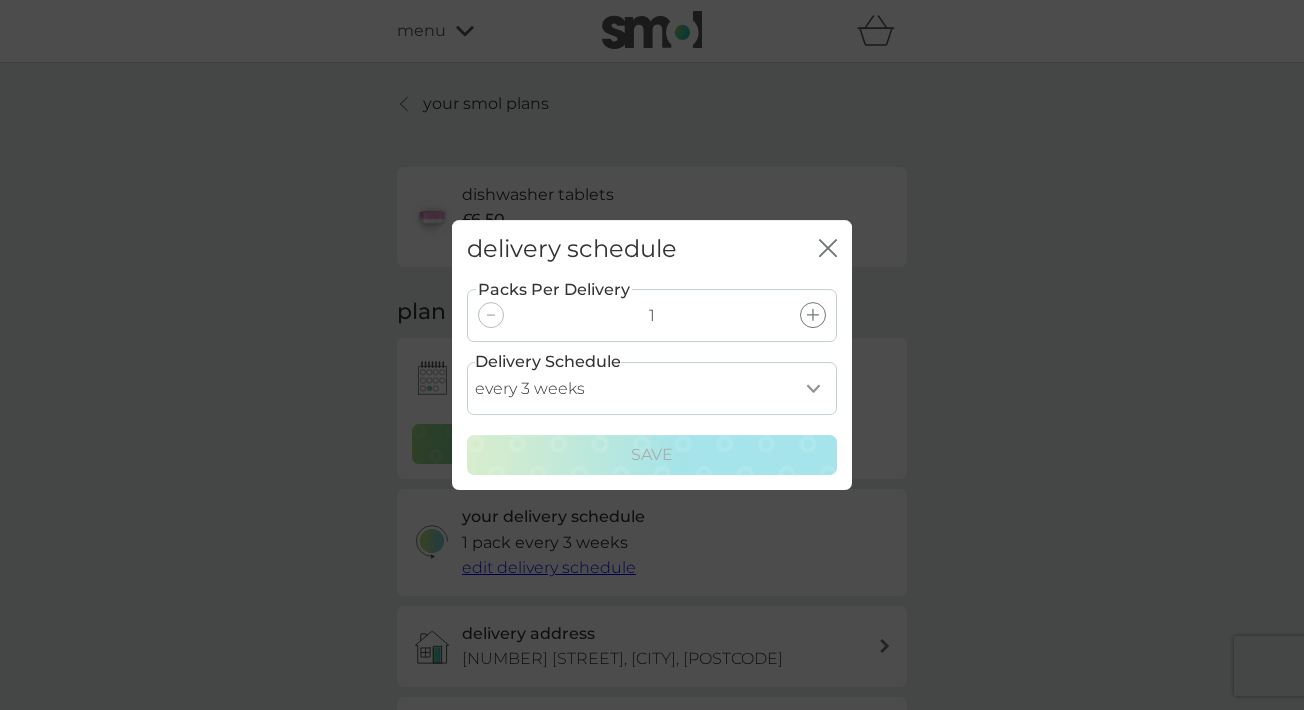 click on "every 1 week every 2 weeks every 3 weeks every 4 weeks every 5 weeks every 6 weeks every 7 weeks every 8 weeks every 9 weeks every 10 weeks every 11 weeks every 12 weeks every 13 weeks every 14 weeks every 15 weeks every 16 weeks every 17 weeks" at bounding box center [652, 388] 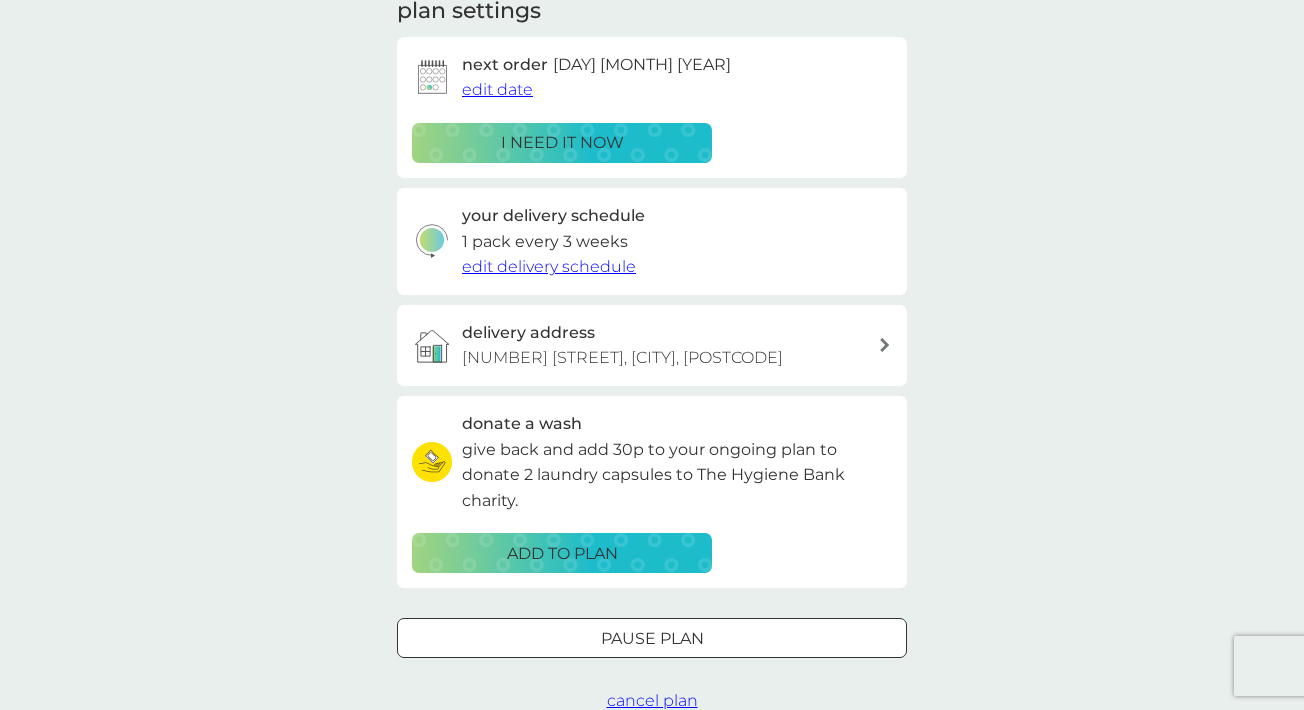 scroll, scrollTop: 303, scrollLeft: 0, axis: vertical 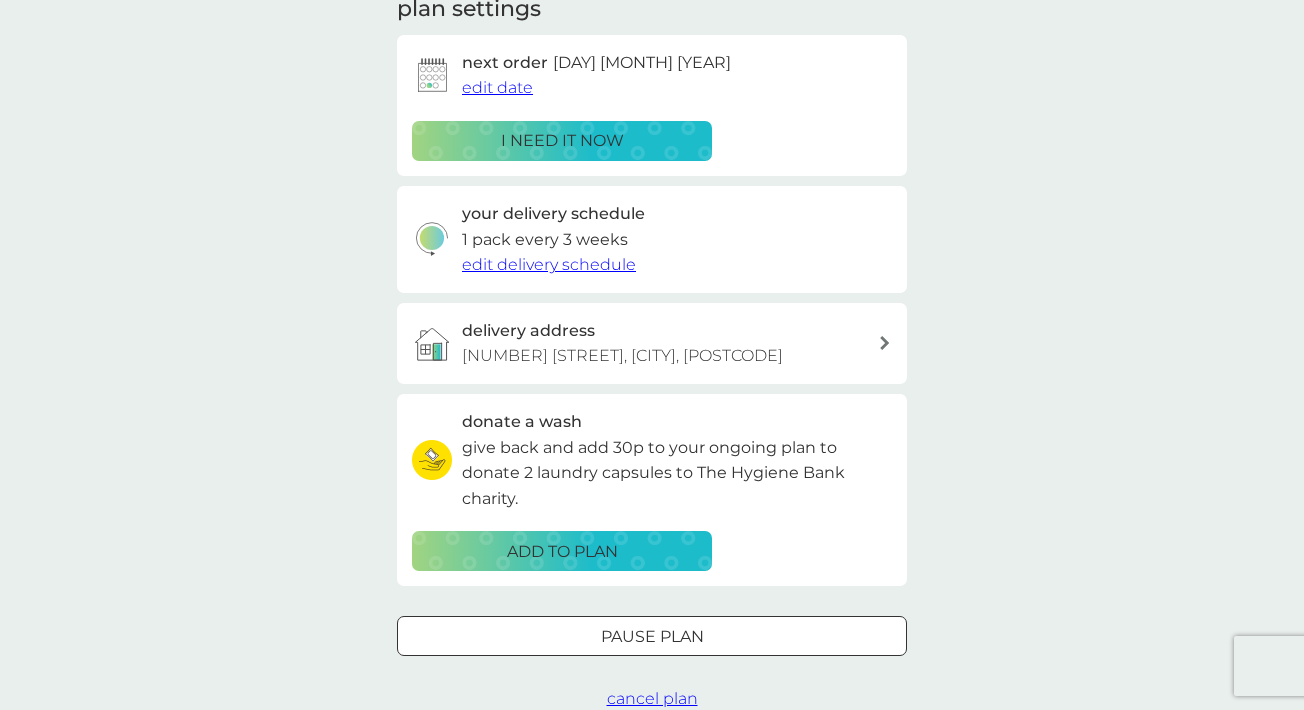 click on "your smol plans dishwasher tablets £6.50 30 x tablets per pack plan settings next order [DAY] [MONTH] [YEAR] edit date i need it now your delivery schedule 1 pack every 3 weeks edit delivery schedule delivery address [NUMBER] [STREET], [CITY], [POSTCODE] donate a wash give back and add 30p to your ongoing plan to donate 2 laundry capsules to The Hygiene Bank charity. ADD TO PLAN Pause plan cancel plan" at bounding box center (652, 250) 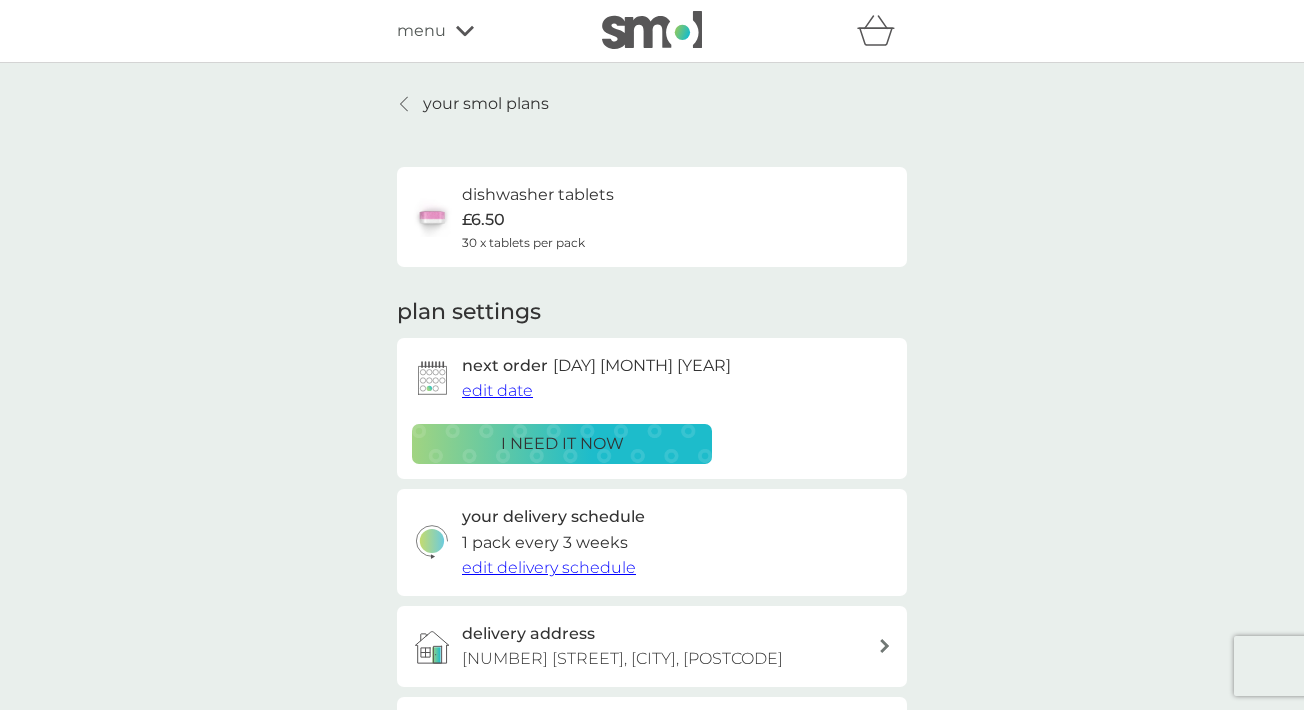 scroll, scrollTop: 0, scrollLeft: 0, axis: both 